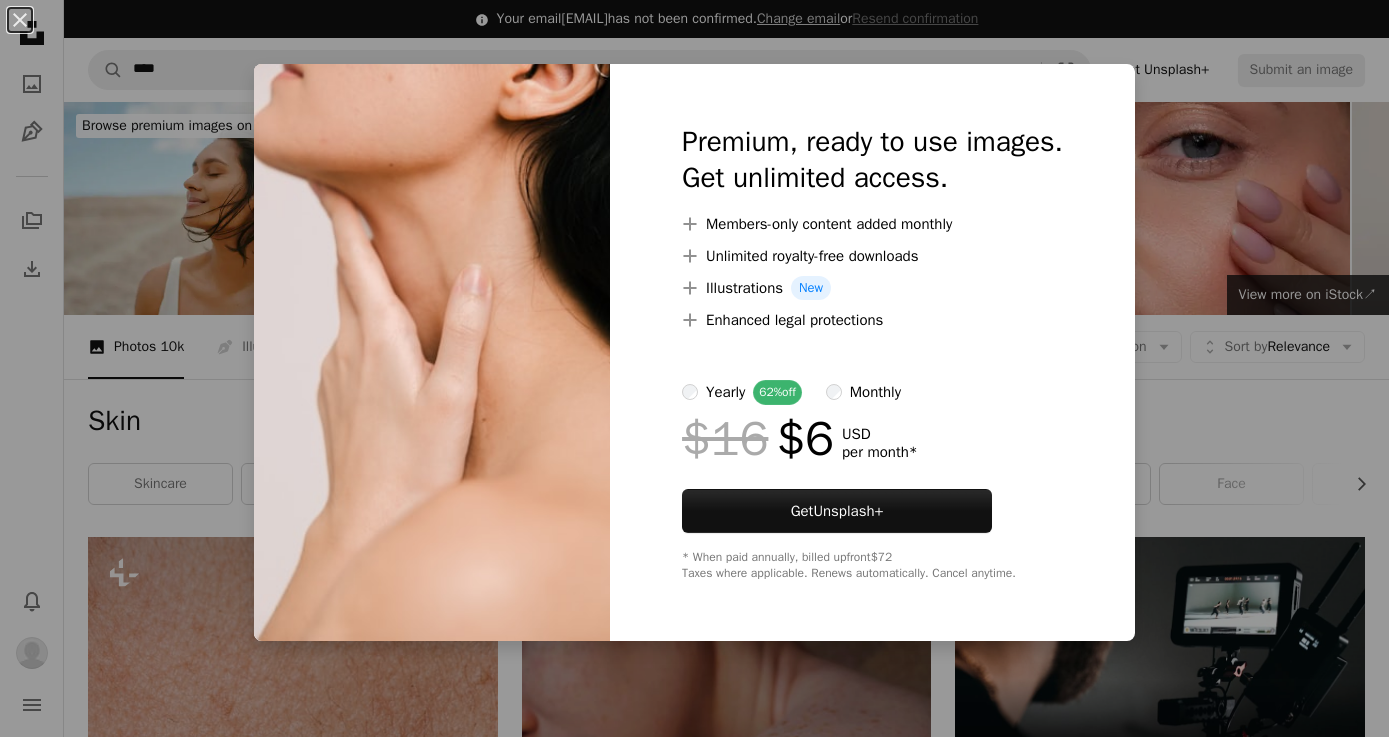 scroll, scrollTop: 4611, scrollLeft: 0, axis: vertical 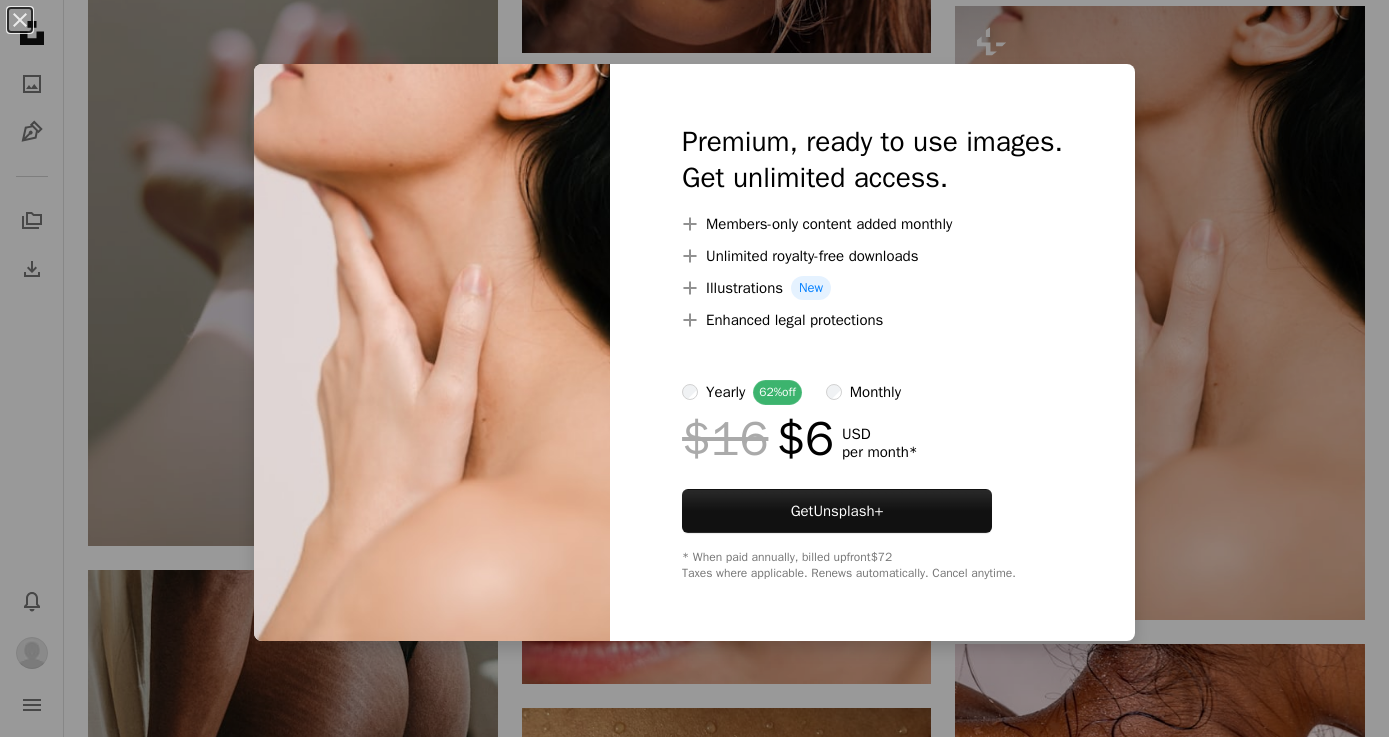 click on "monthly" at bounding box center [863, 392] 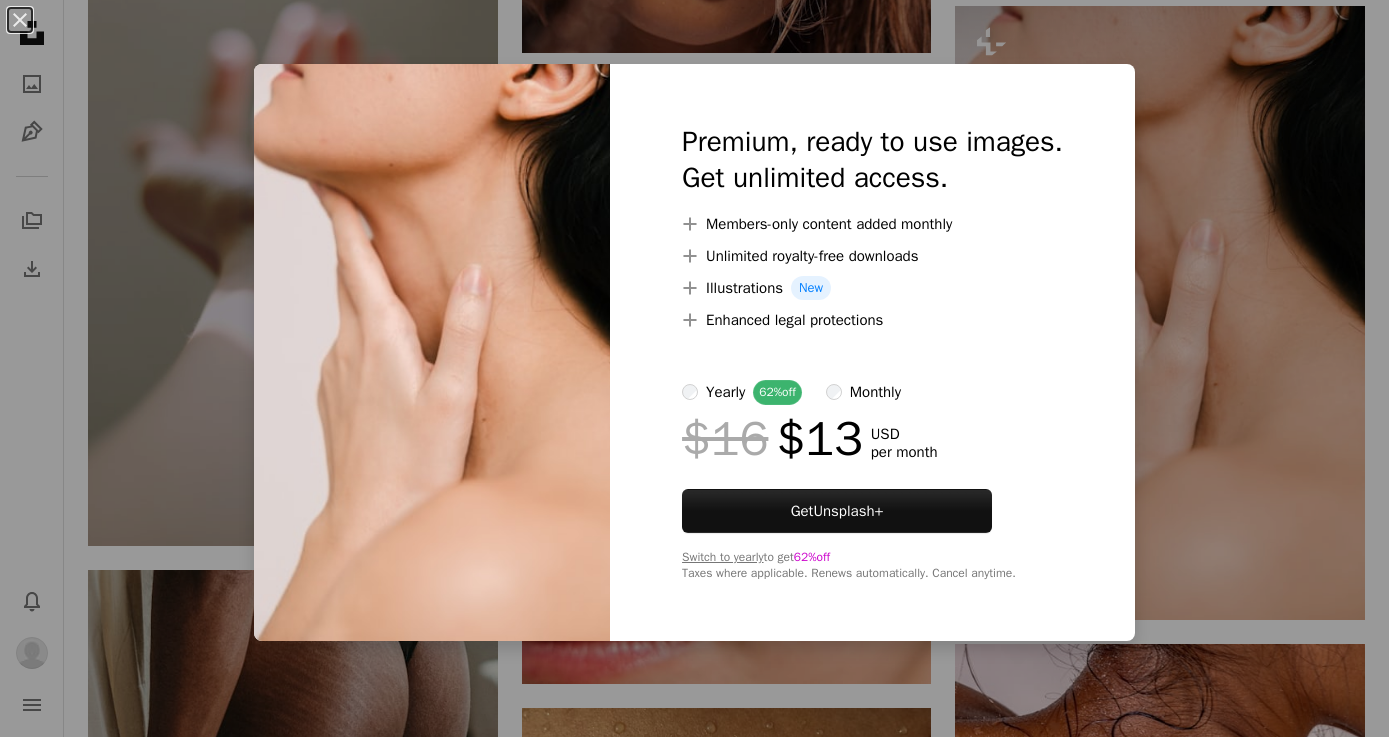 click on "An X shape Premium, ready to use images. Get unlimited access. A plus sign Members-only content added monthly A plus sign Unlimited royalty-free downloads A plus sign Illustrations  New A plus sign Enhanced legal protections yearly 62%  off monthly $16   $13 USD per month Get  Unsplash+ Switch to yearly  to get  62%  off Taxes where applicable. Renews automatically. Cancel anytime." at bounding box center [694, 368] 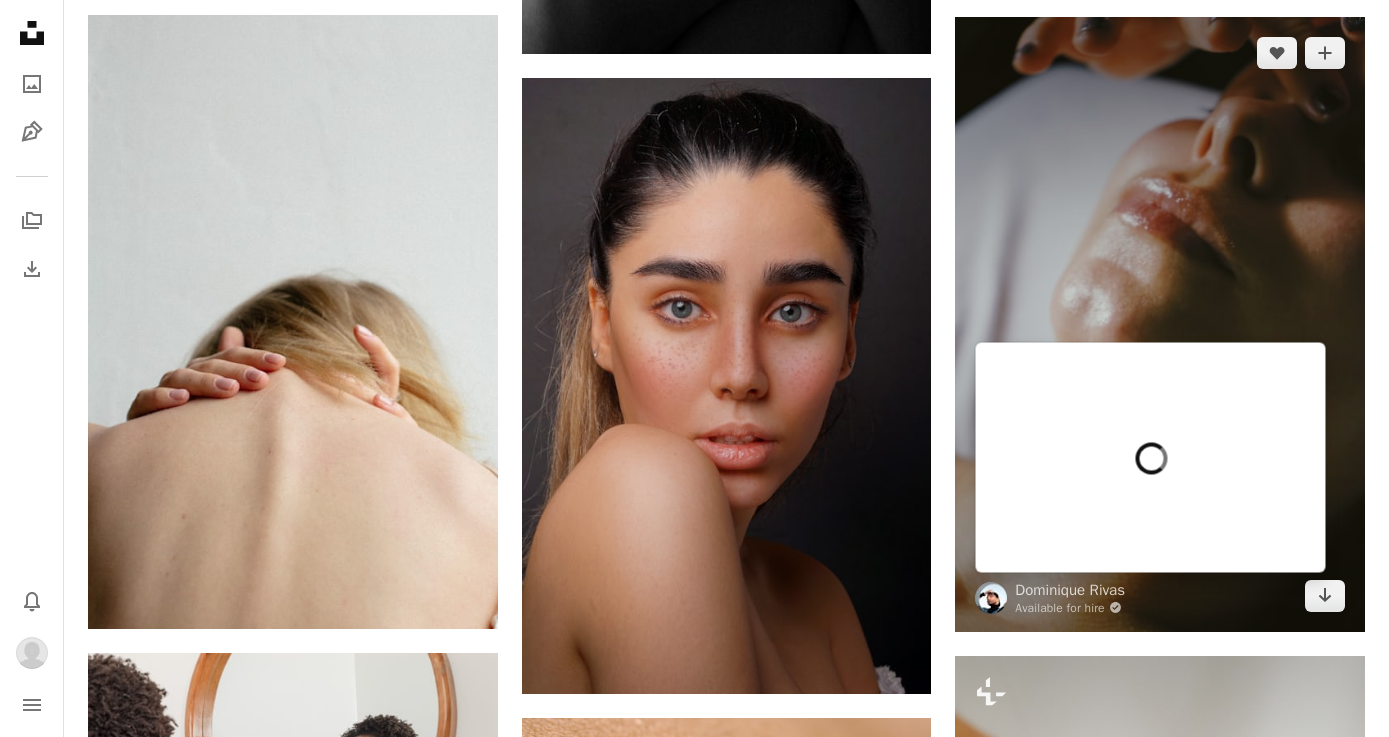 scroll, scrollTop: 19417, scrollLeft: 0, axis: vertical 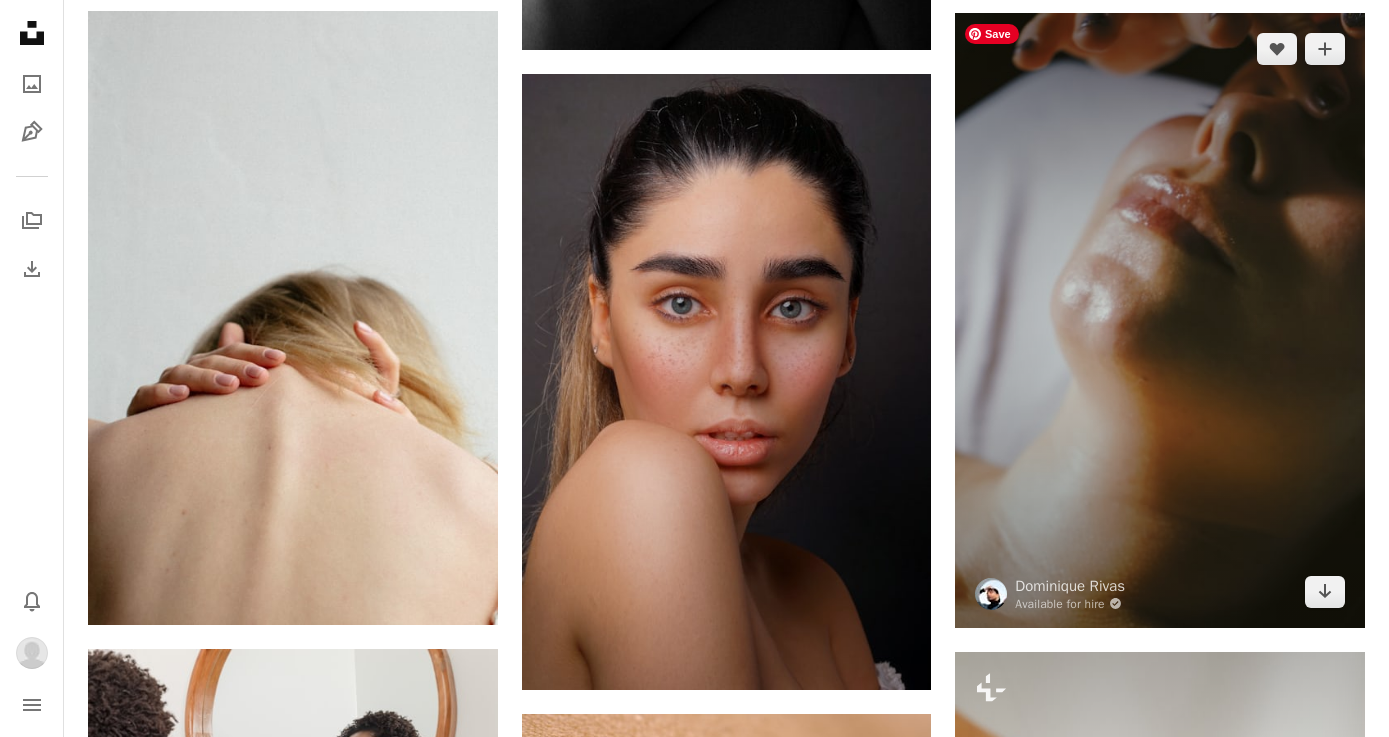 click at bounding box center [1160, 320] 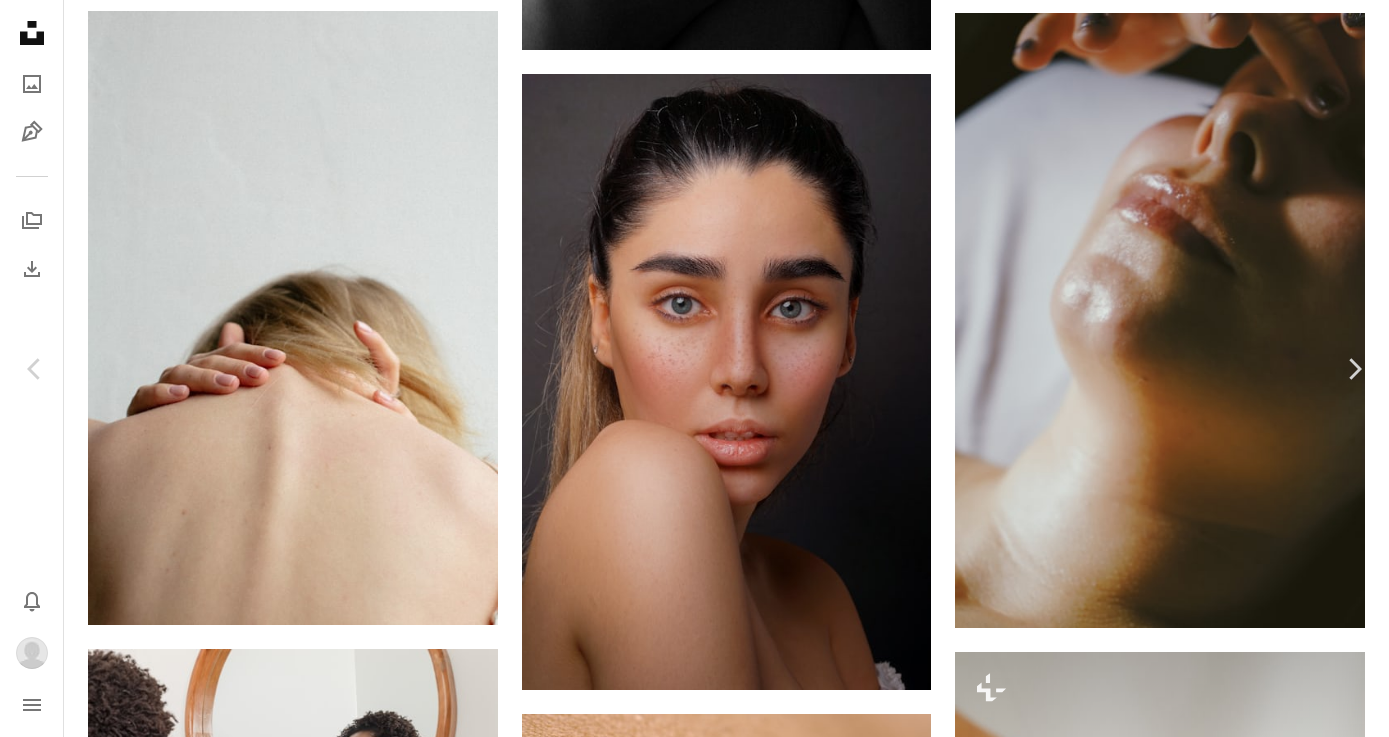 scroll, scrollTop: 17097, scrollLeft: 0, axis: vertical 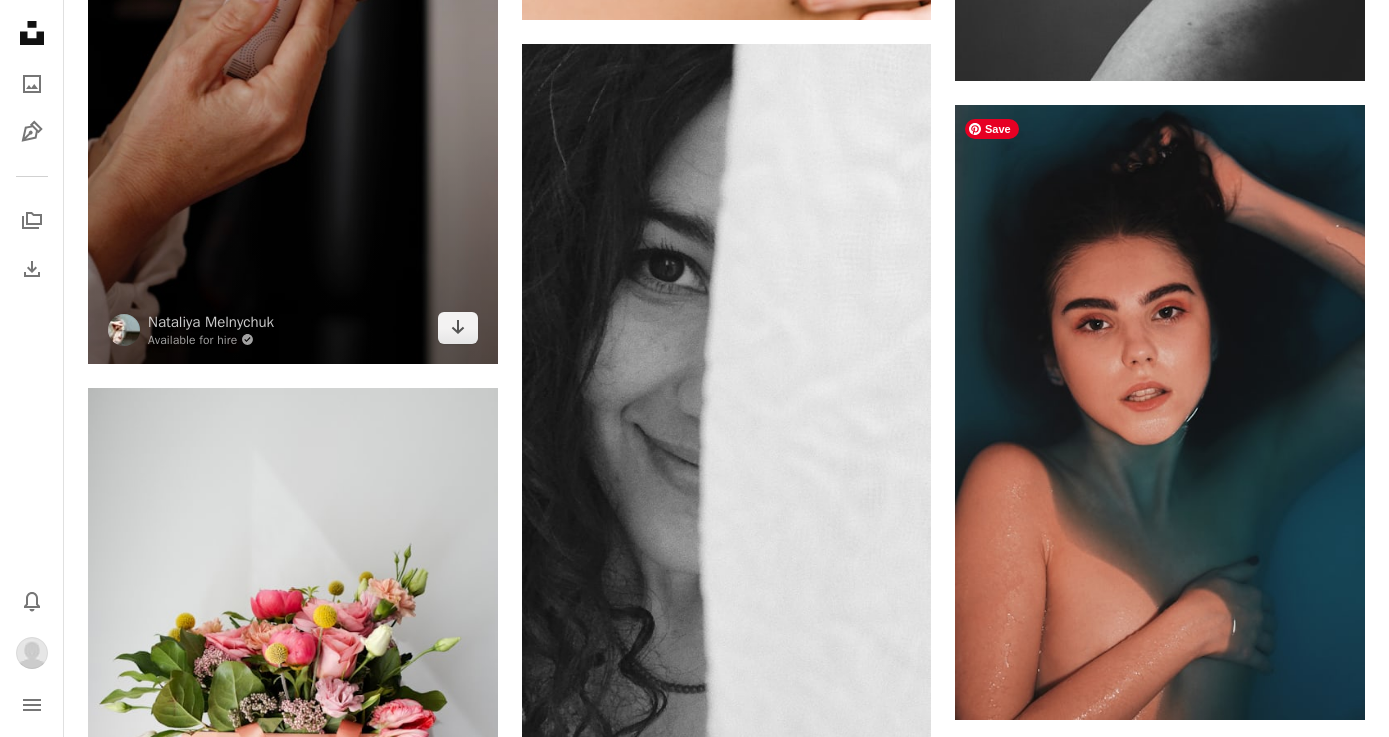 click at bounding box center (293, 56) 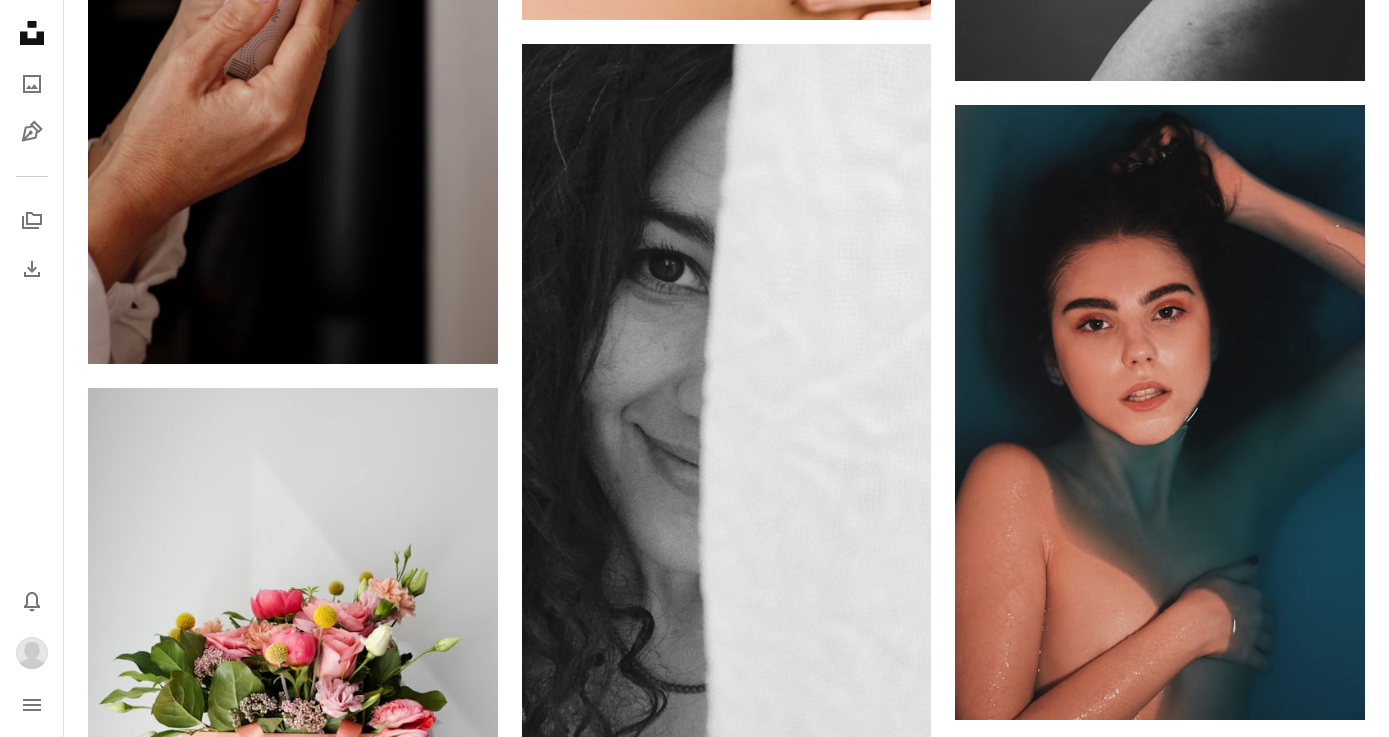 click at bounding box center [293, -582] 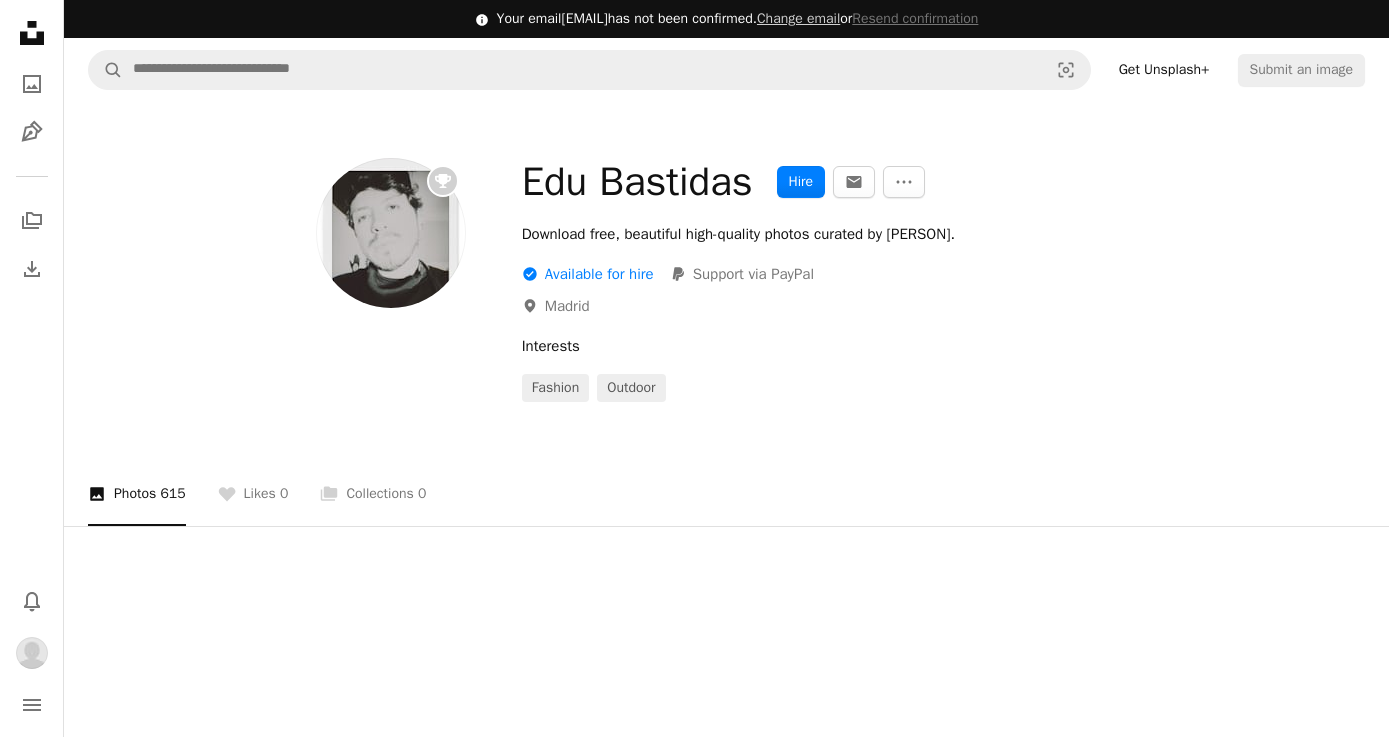 drag, startPoint x: 292, startPoint y: 410, endPoint x: 268, endPoint y: 423, distance: 27.294687 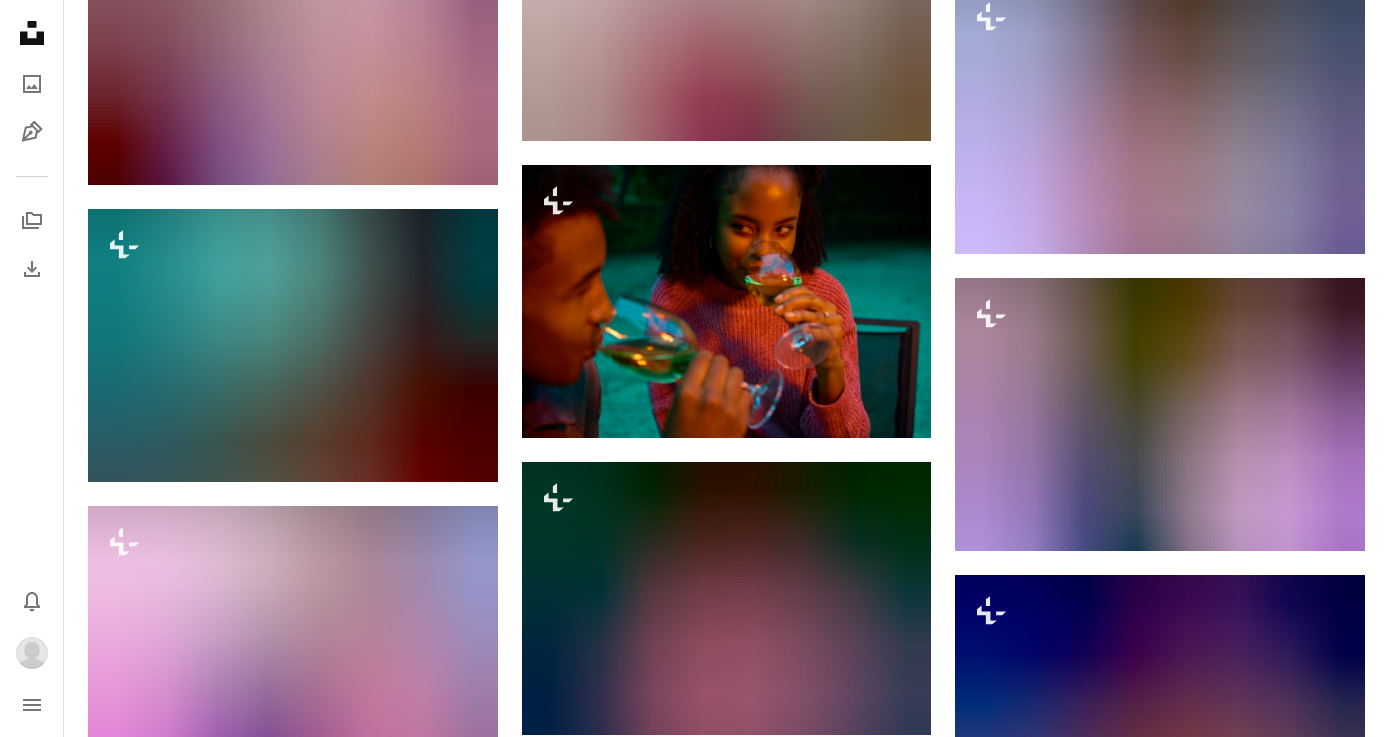 scroll, scrollTop: 0, scrollLeft: 0, axis: both 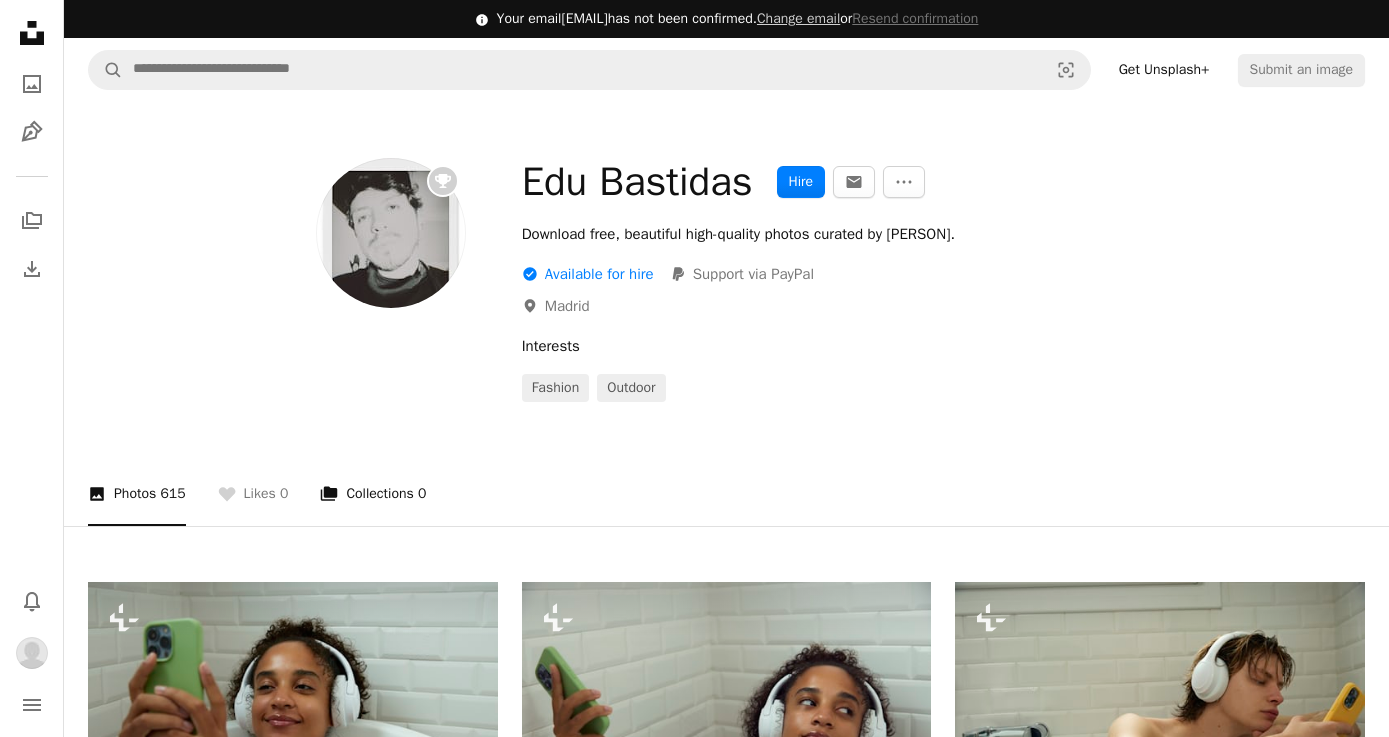 click on "A stack of folders Collections   0" at bounding box center (373, 494) 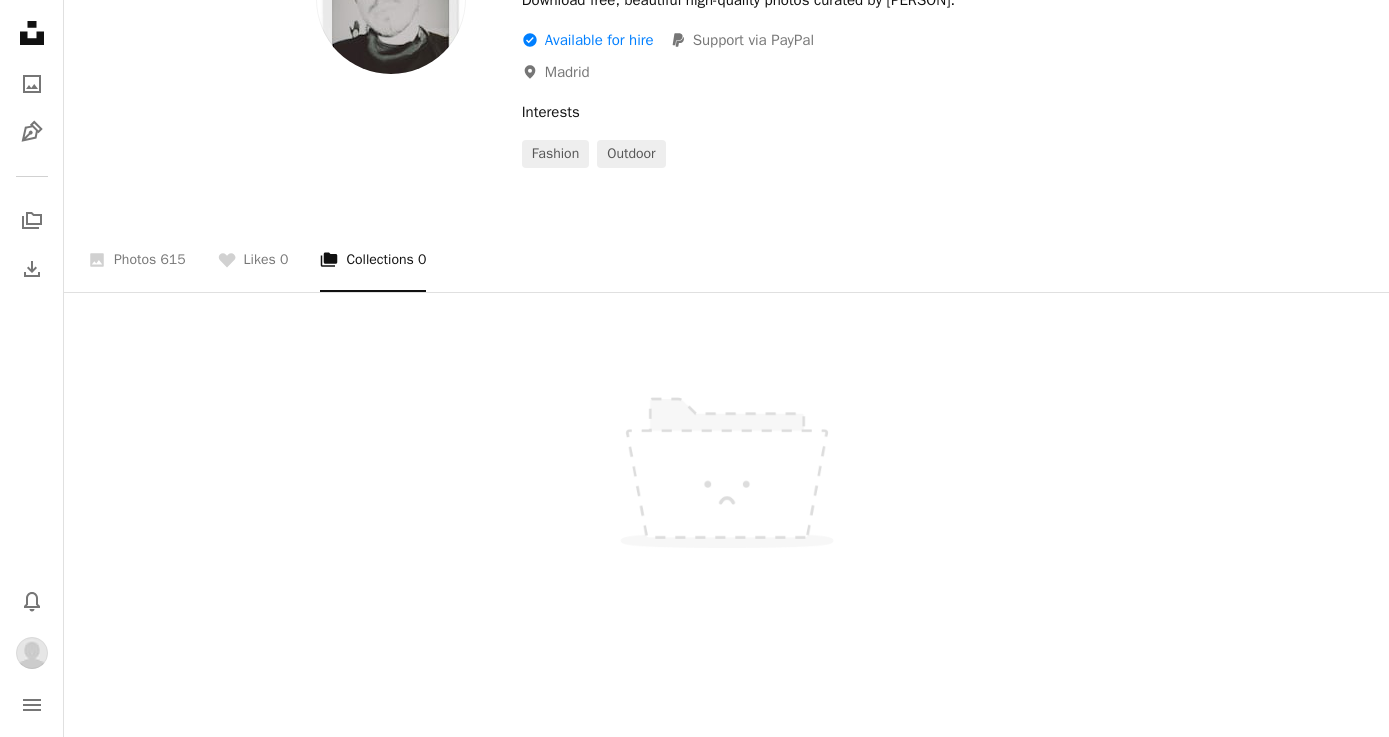 scroll, scrollTop: 240, scrollLeft: 0, axis: vertical 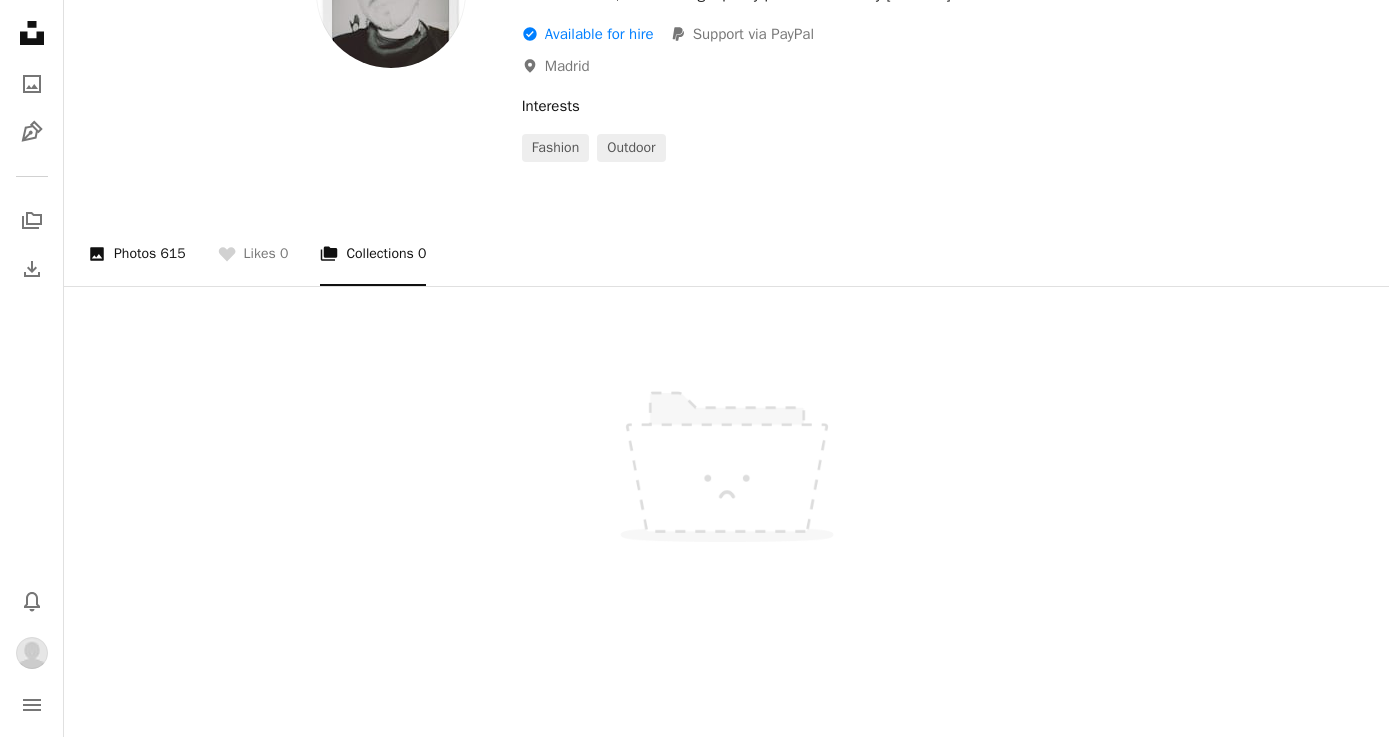 click on "A photo Photos   615" at bounding box center [137, 254] 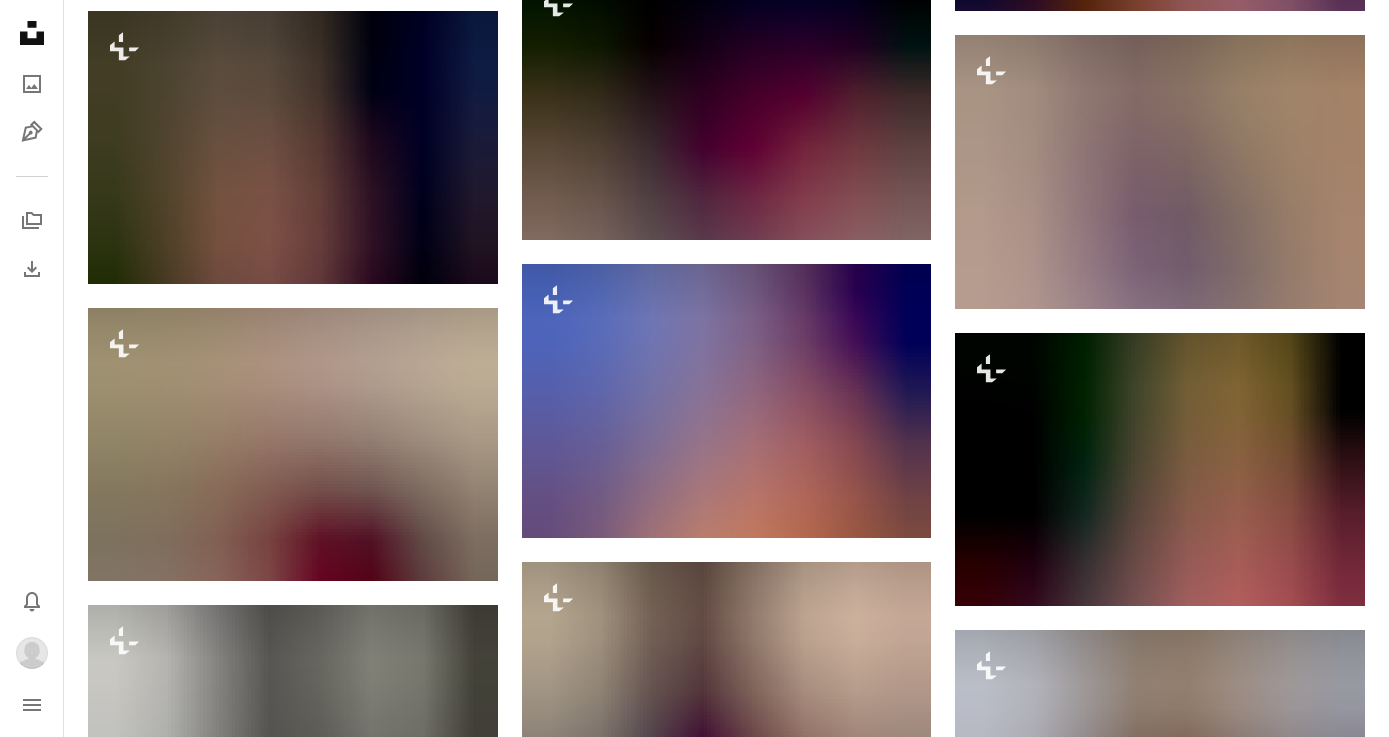 scroll, scrollTop: 16488, scrollLeft: 0, axis: vertical 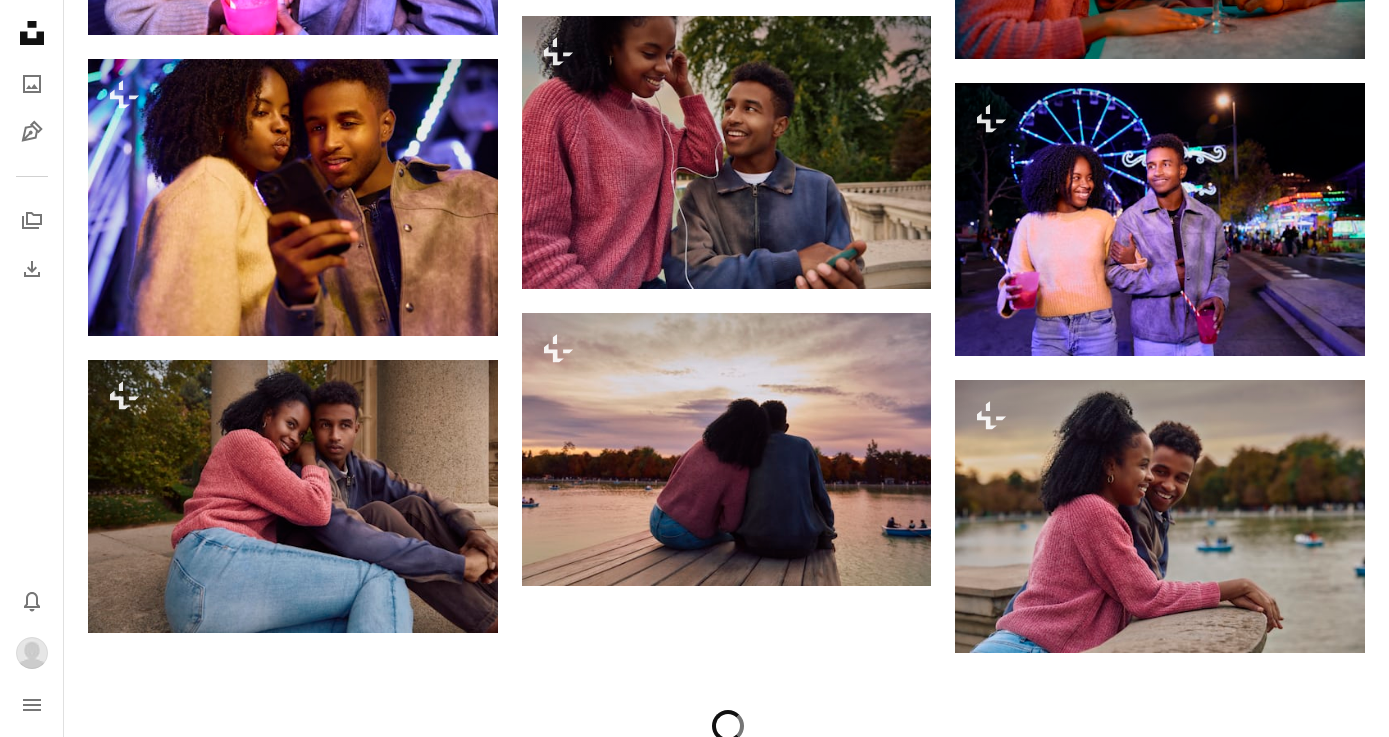 click on "Unsplash logo Unsplash Home" 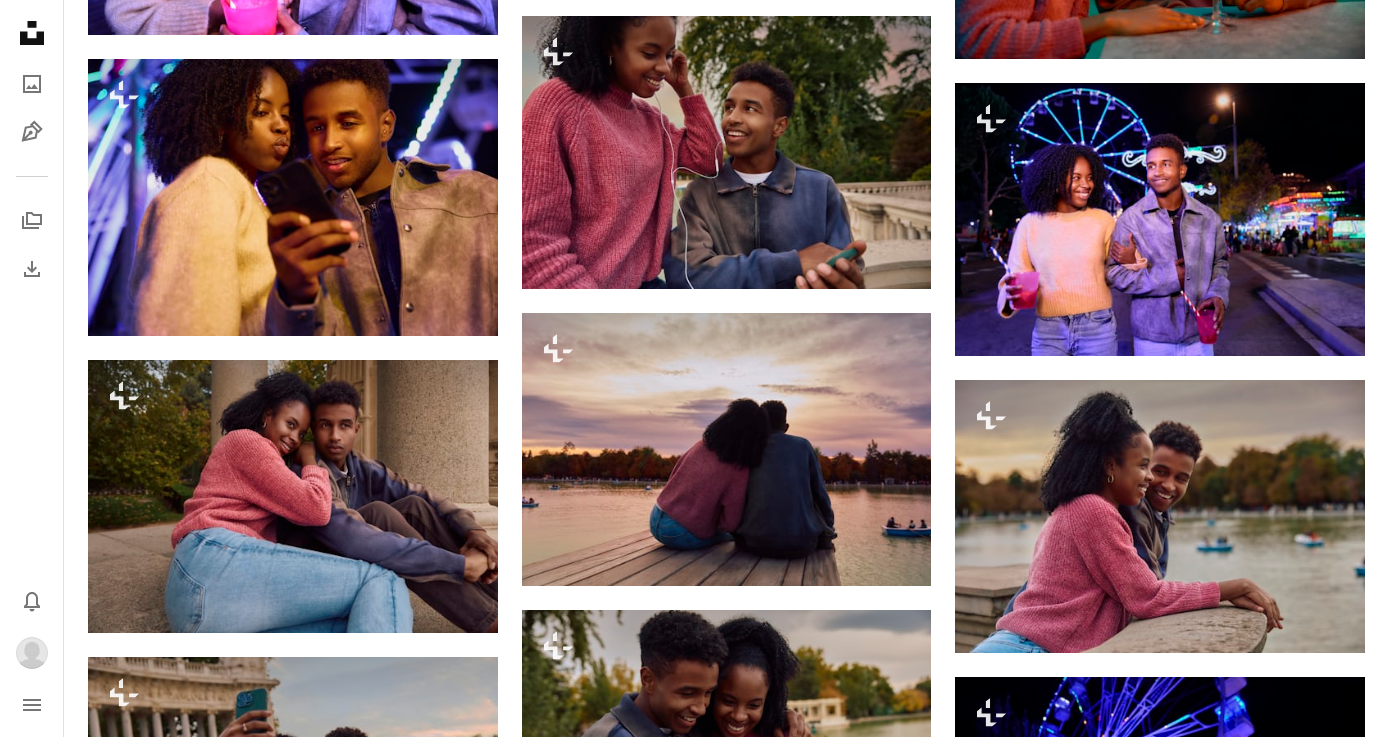 click 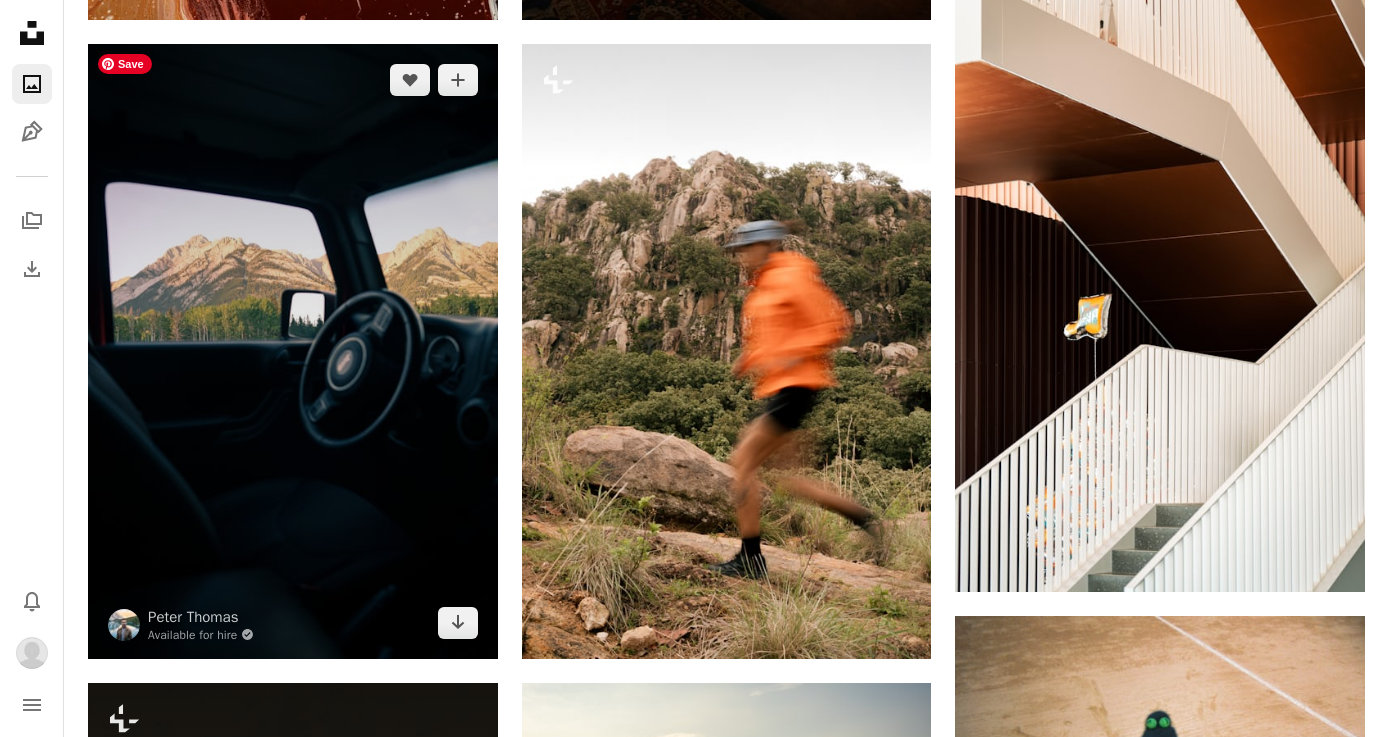 scroll, scrollTop: 0, scrollLeft: 0, axis: both 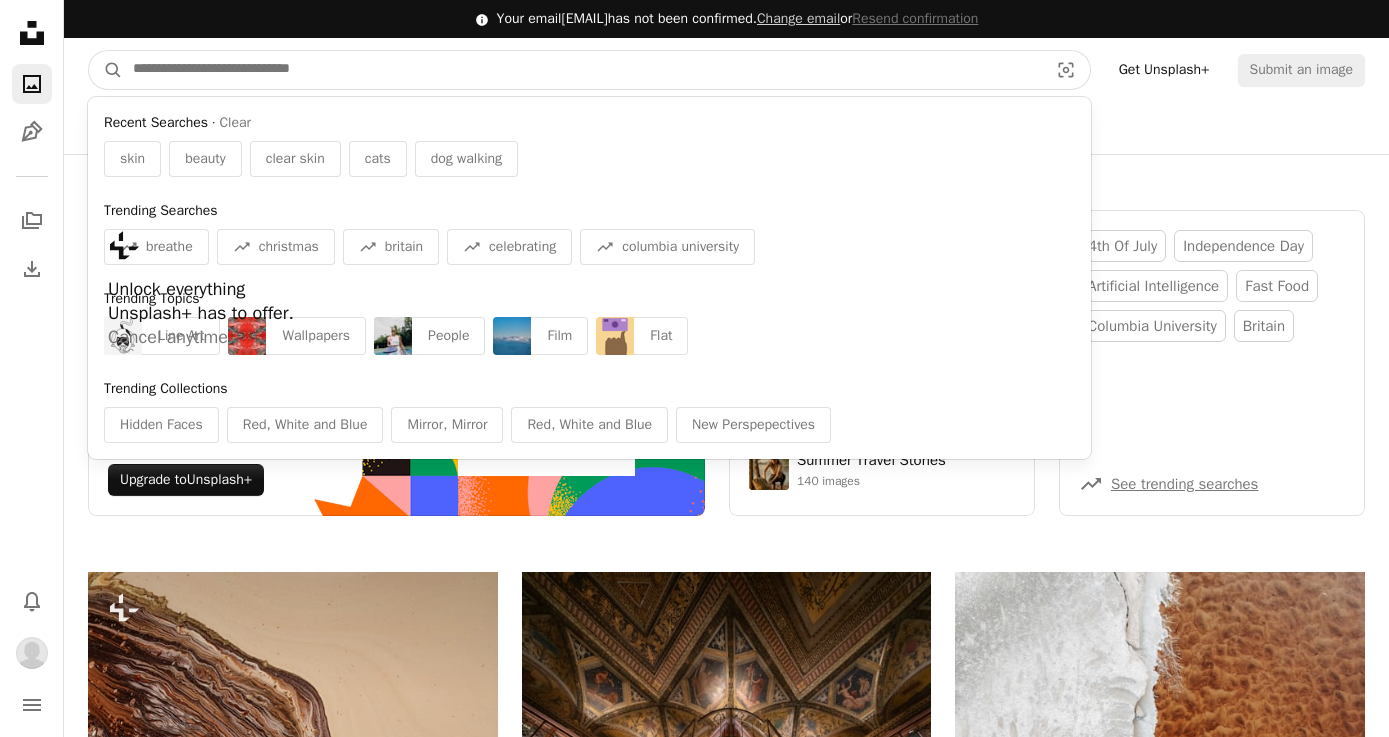 click at bounding box center [582, 70] 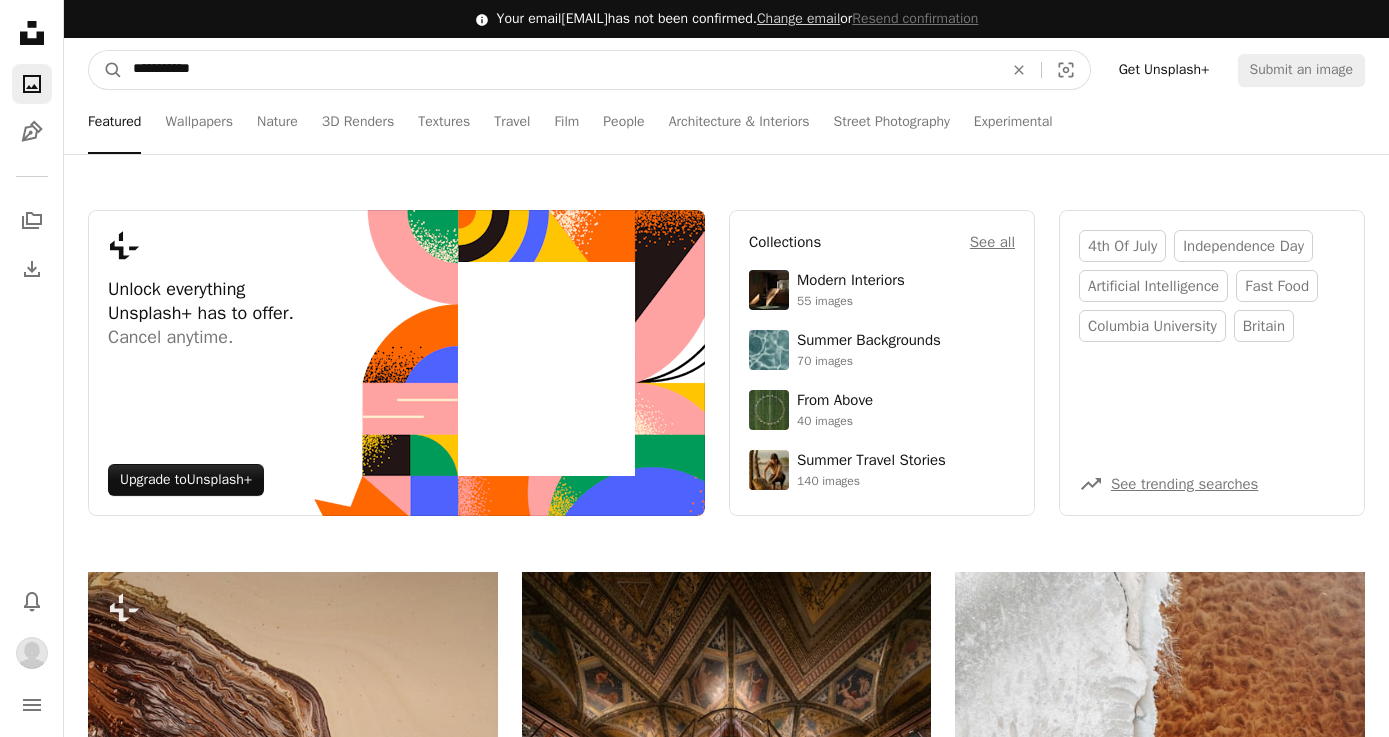 type on "**********" 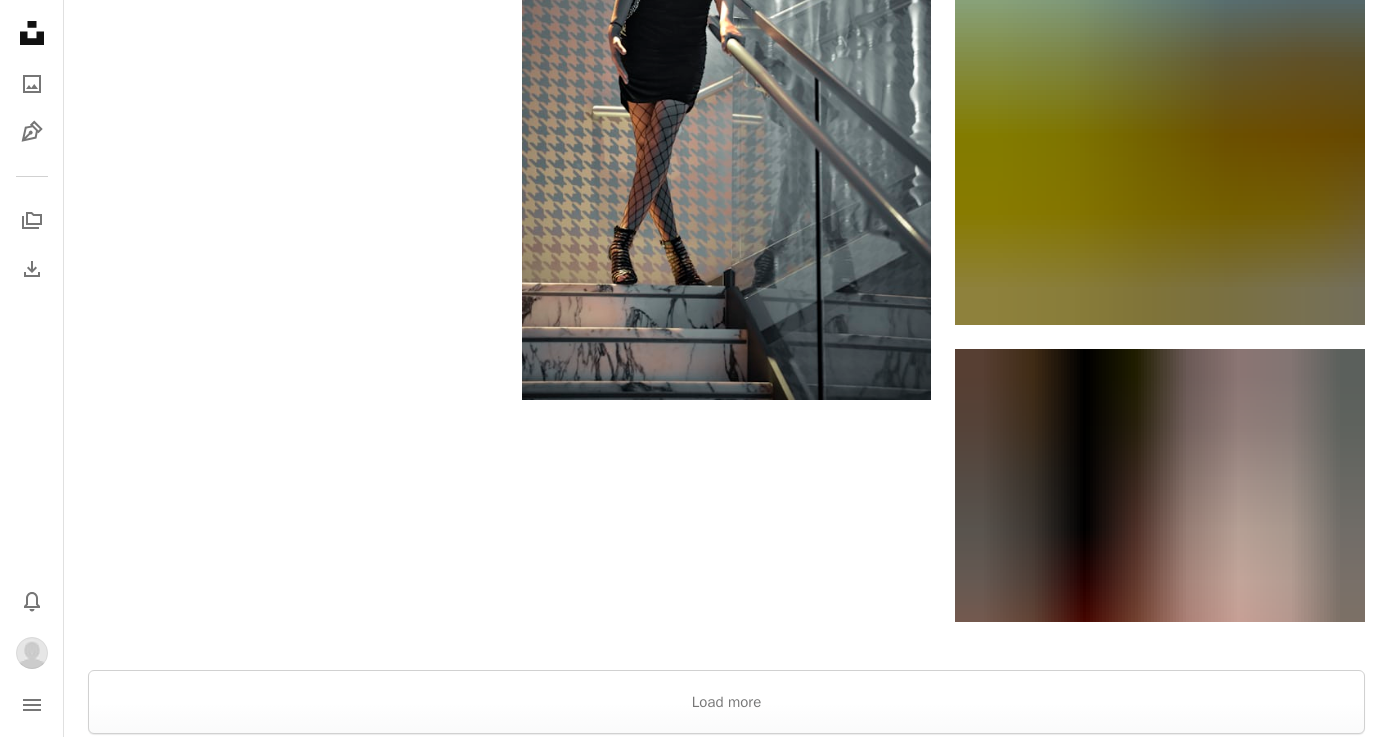 scroll, scrollTop: 3258, scrollLeft: 0, axis: vertical 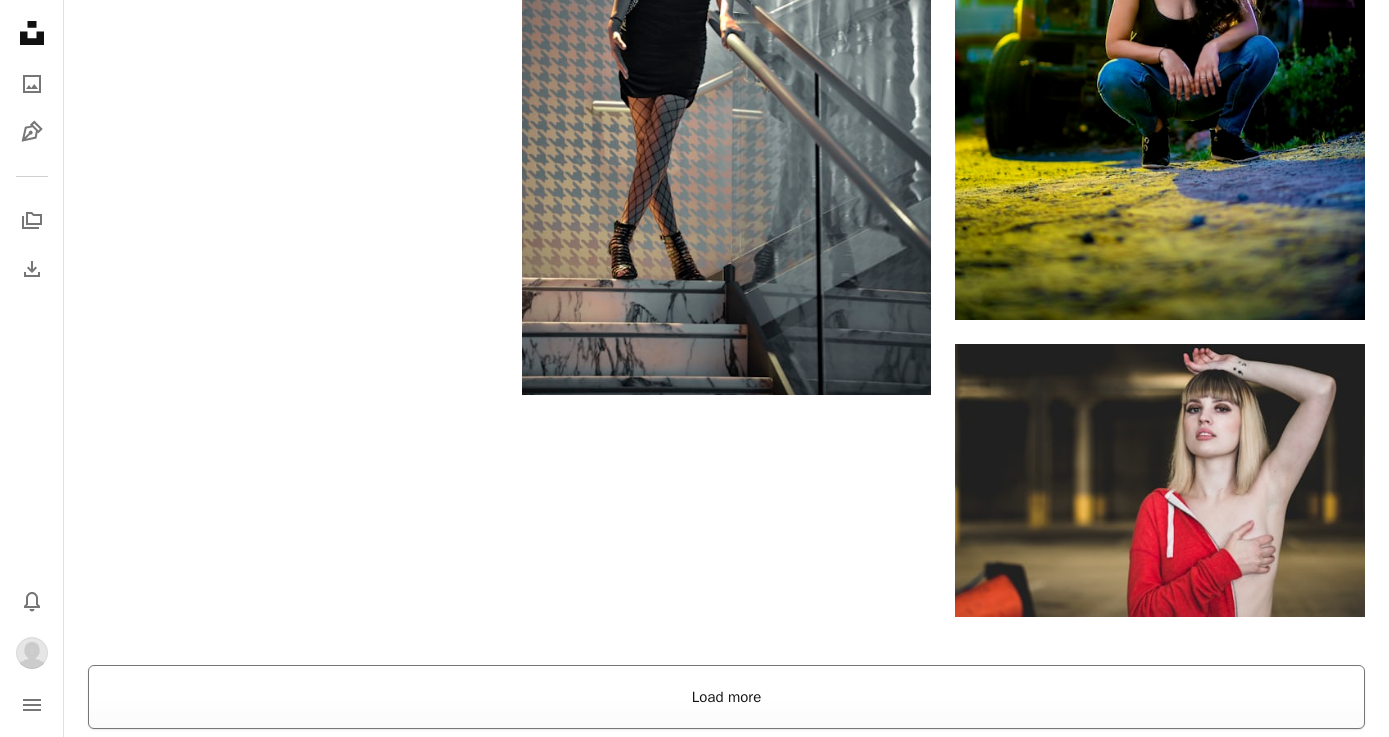 click on "Load more" at bounding box center [726, 697] 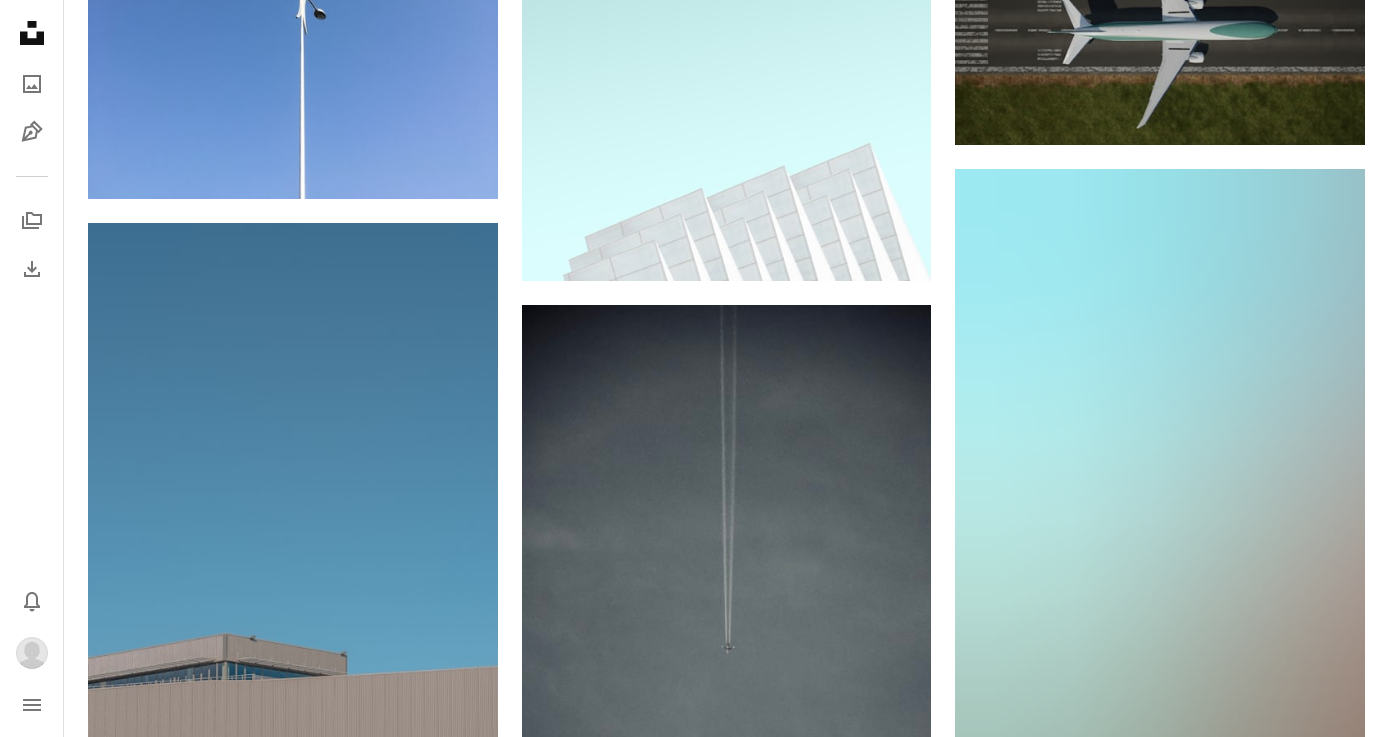 scroll, scrollTop: 0, scrollLeft: 0, axis: both 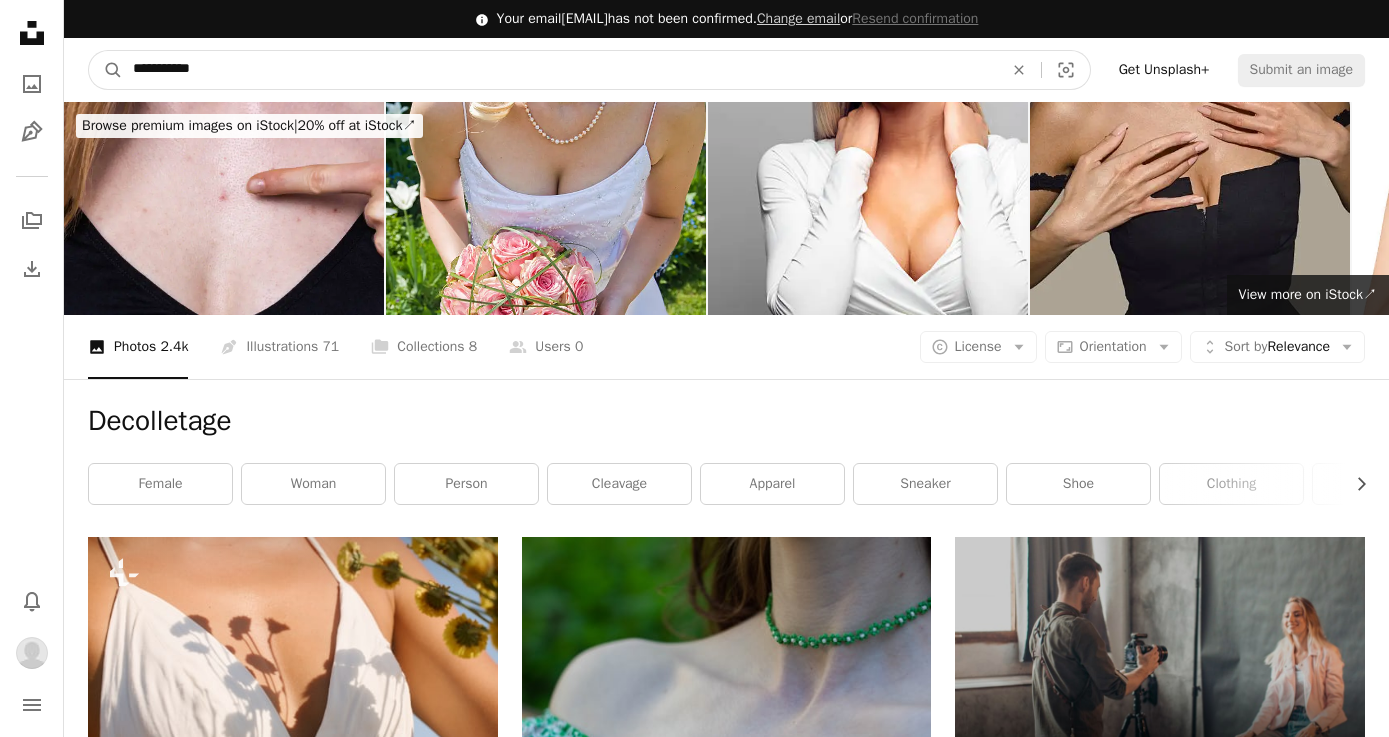 drag, startPoint x: 253, startPoint y: 76, endPoint x: -4, endPoint y: 35, distance: 260.24988 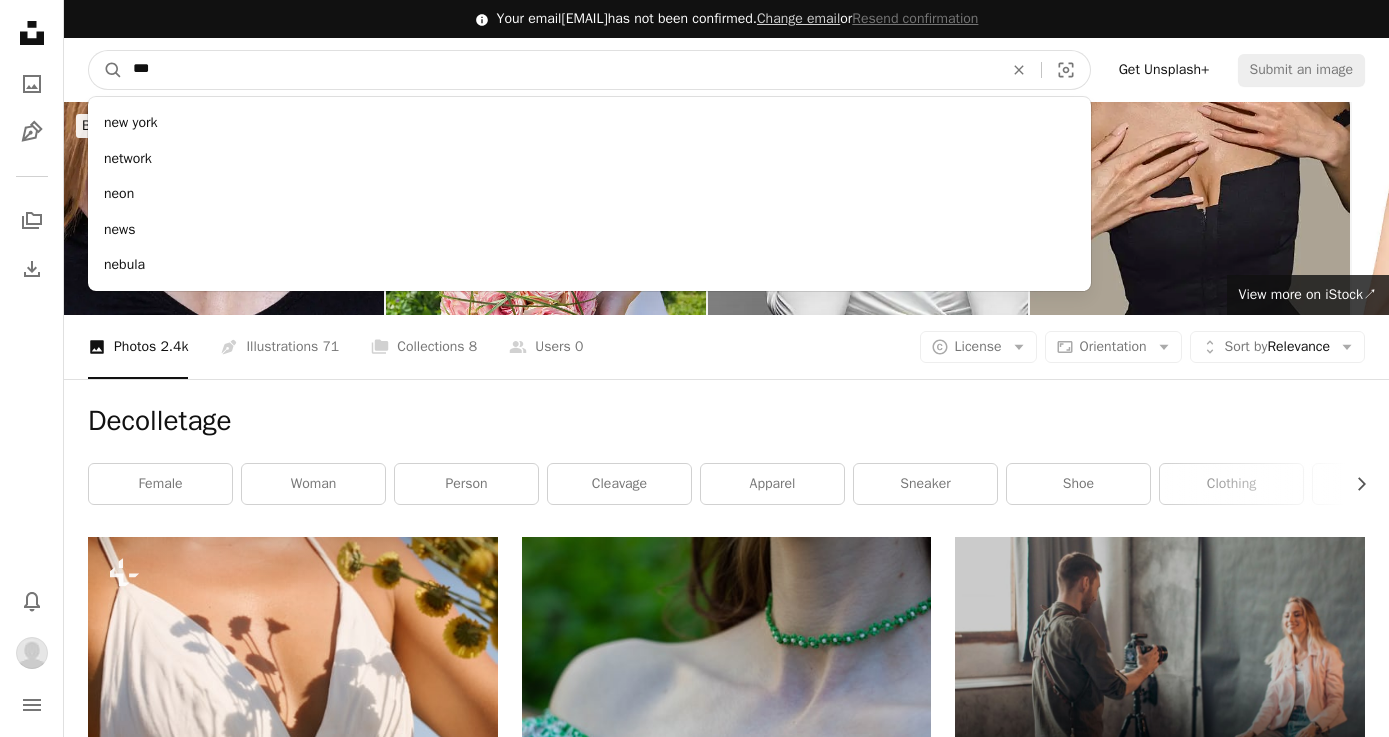type on "***" 